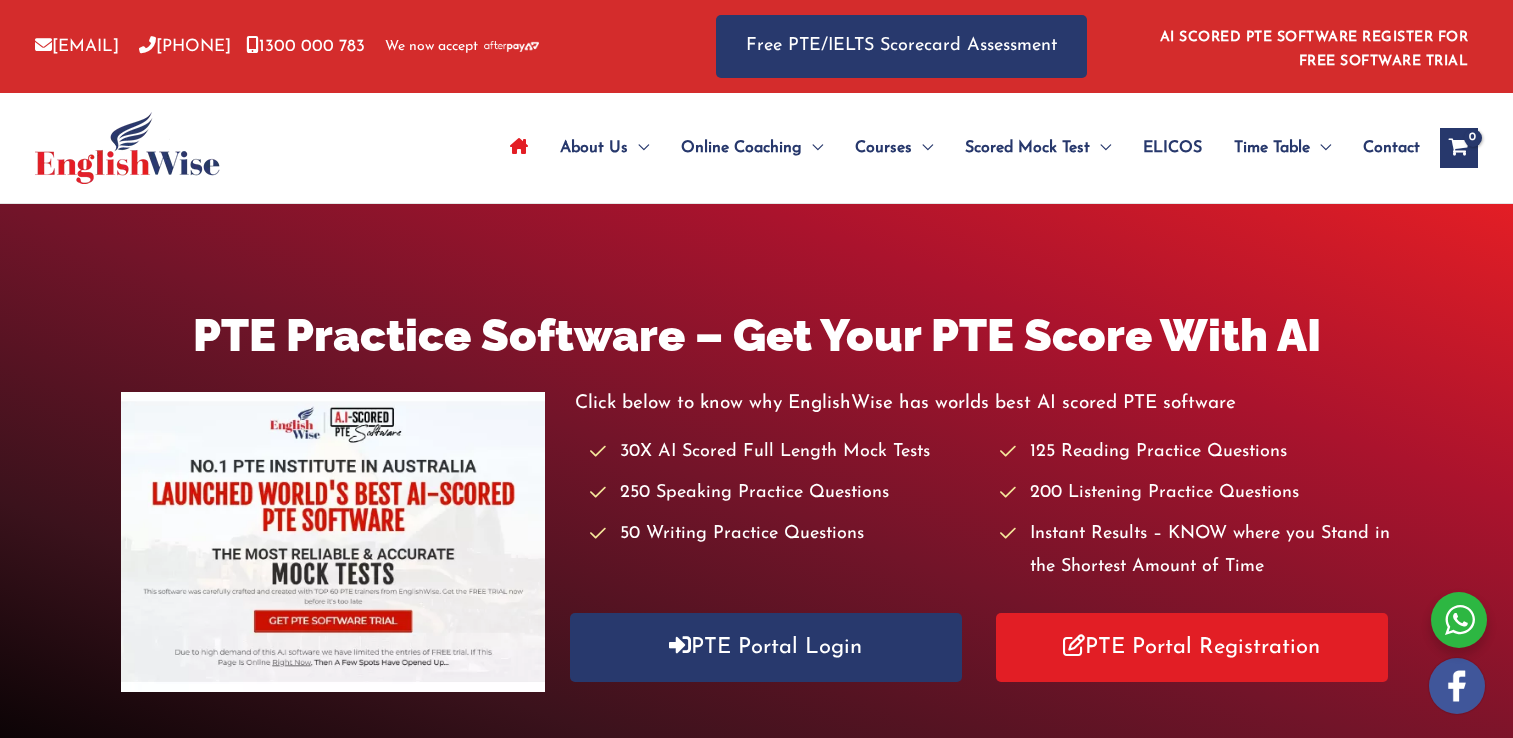 scroll, scrollTop: 0, scrollLeft: 0, axis: both 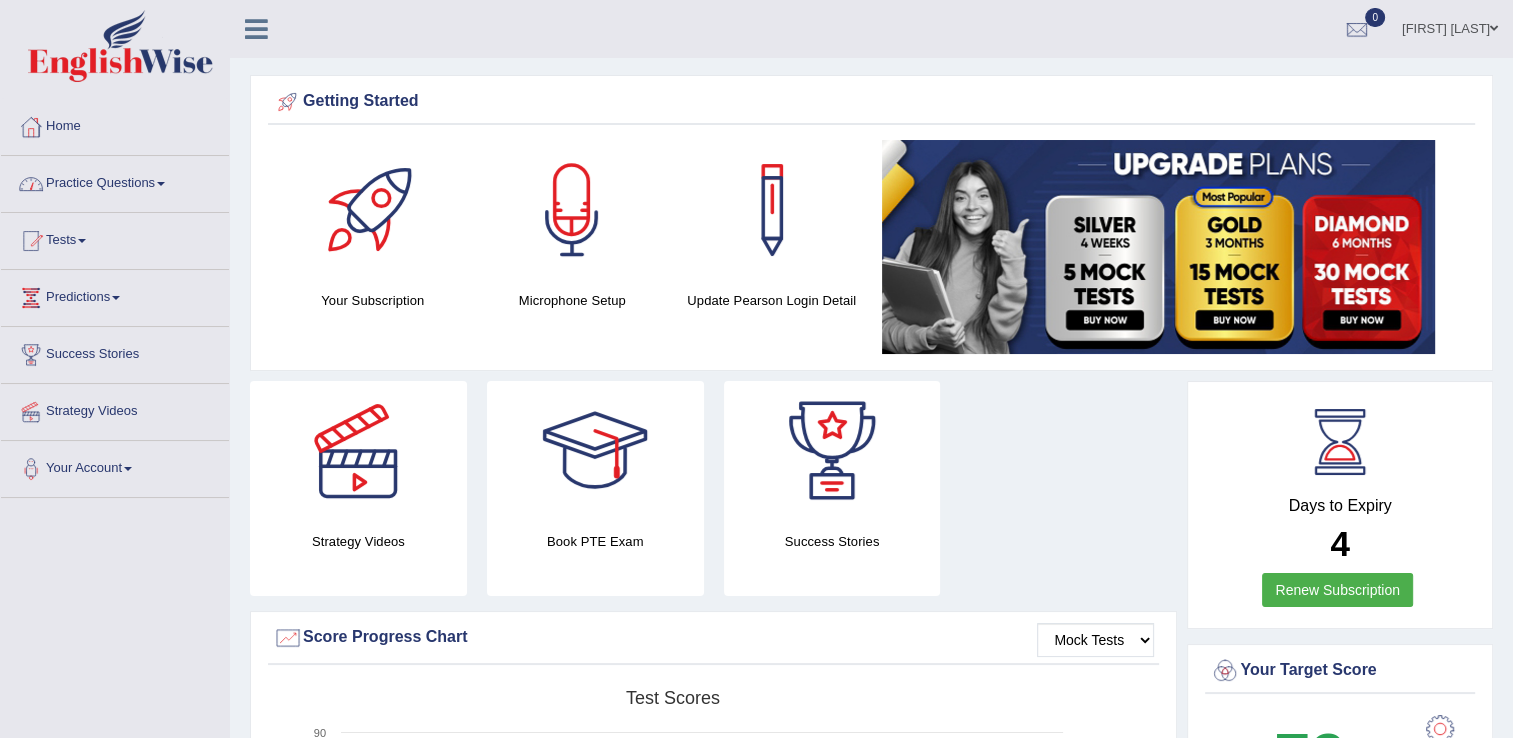 click on "Practice Questions" at bounding box center [115, 181] 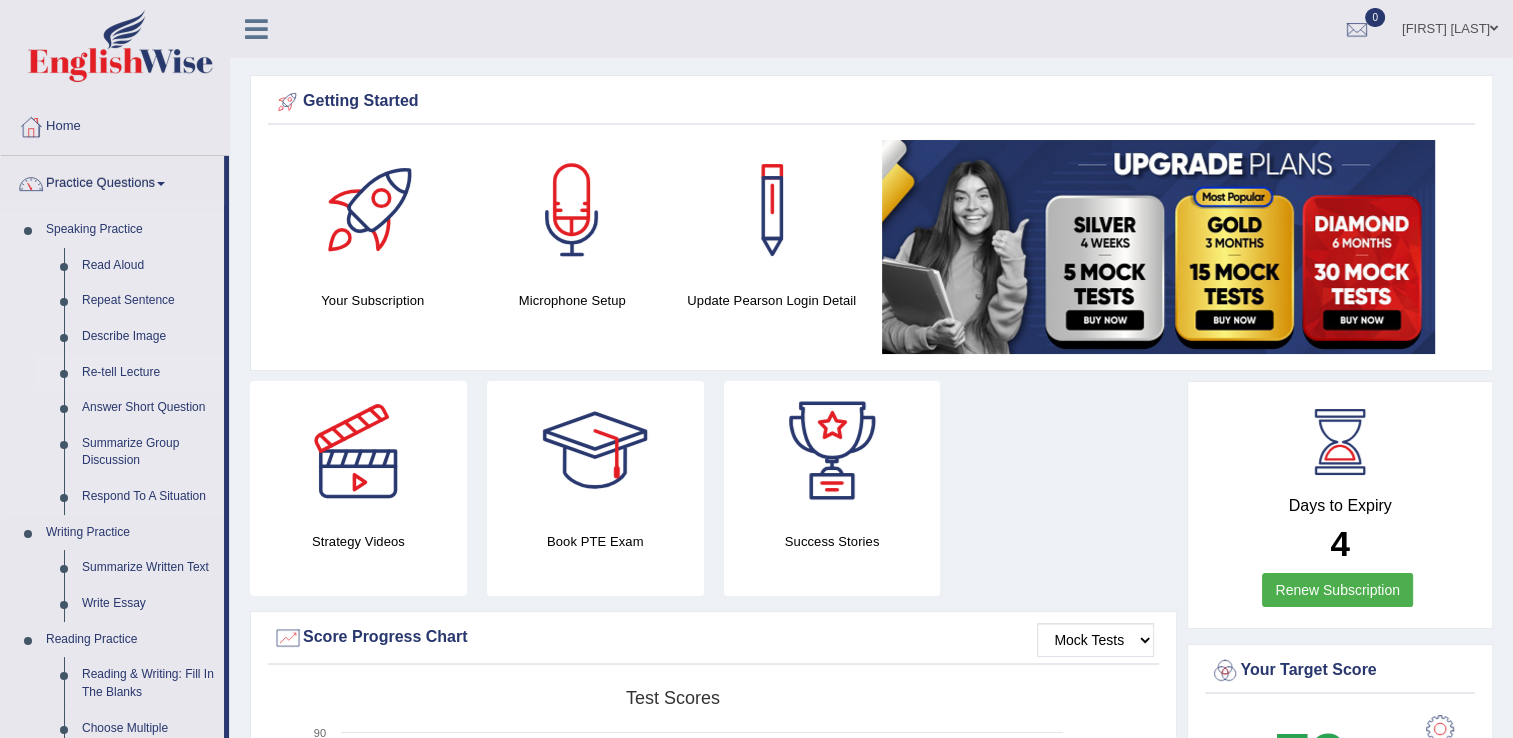 click on "Re-tell Lecture" at bounding box center [148, 373] 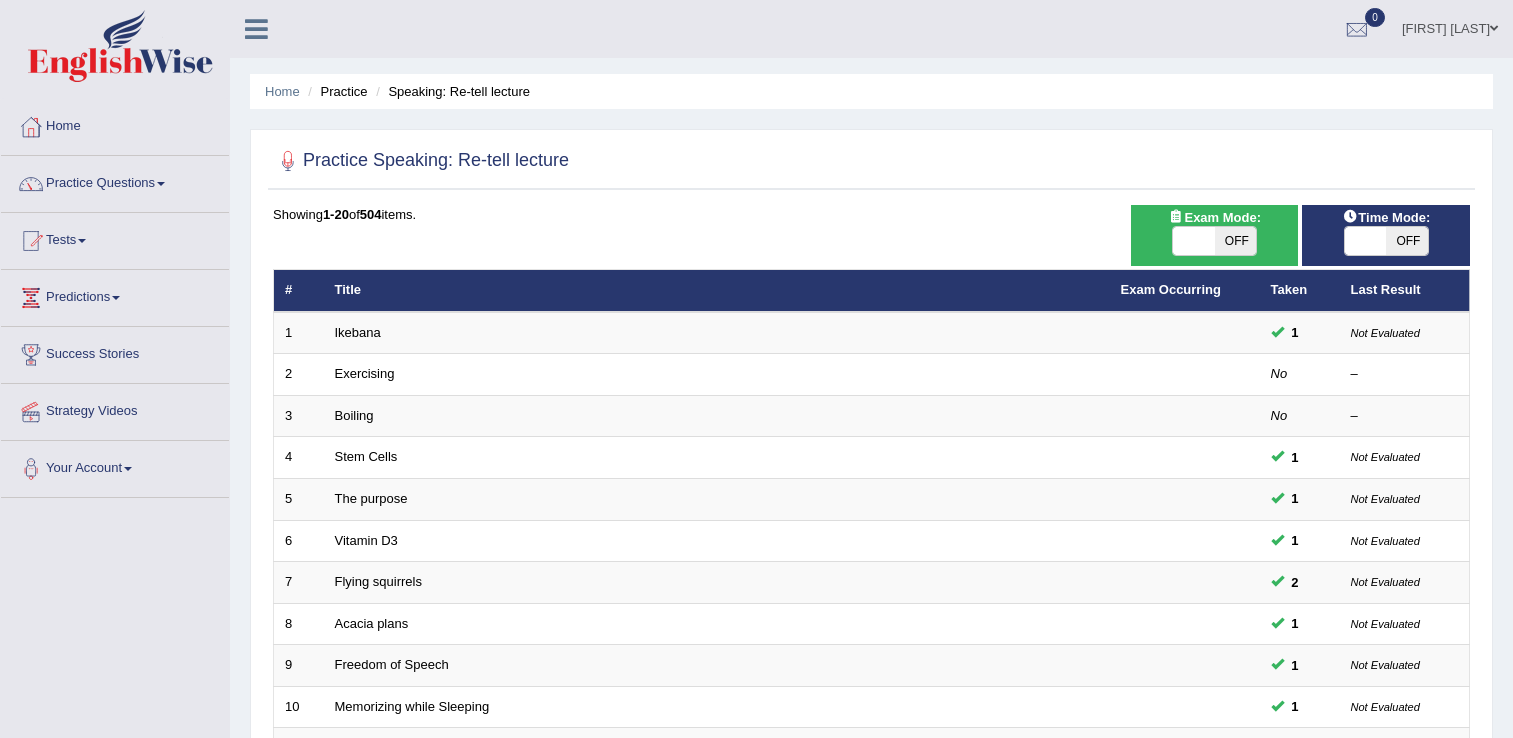 scroll, scrollTop: 0, scrollLeft: 0, axis: both 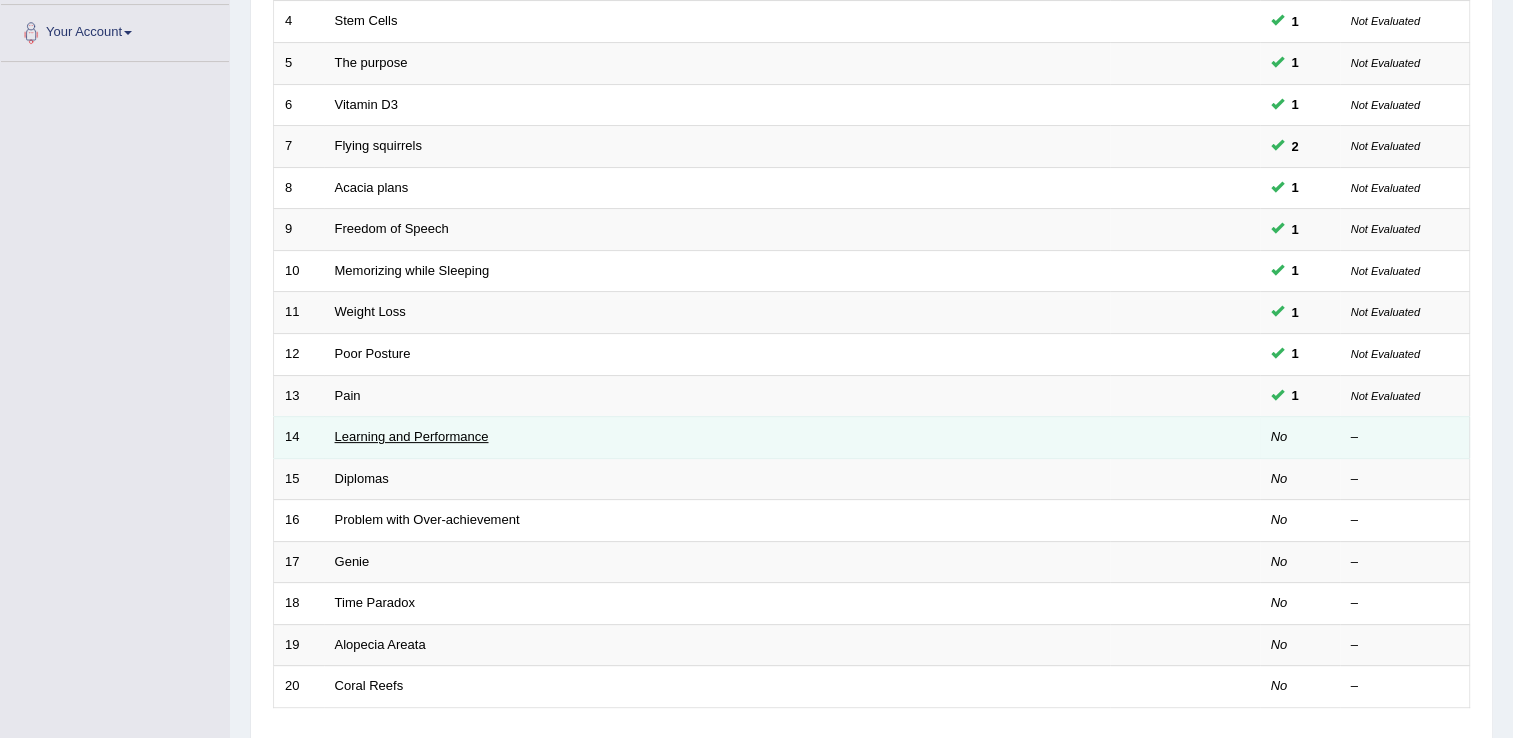 click on "Learning and Performance" at bounding box center [412, 436] 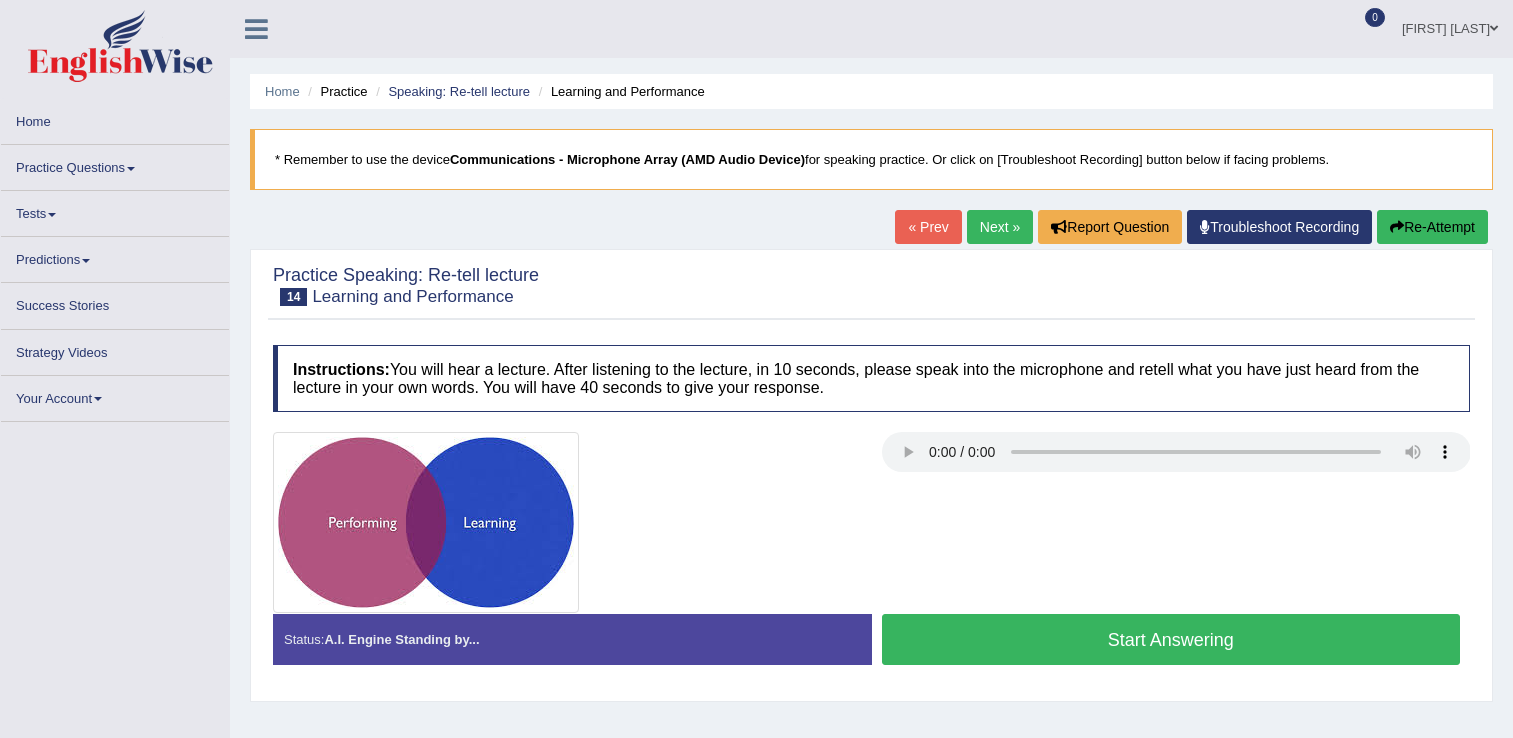 scroll, scrollTop: 0, scrollLeft: 0, axis: both 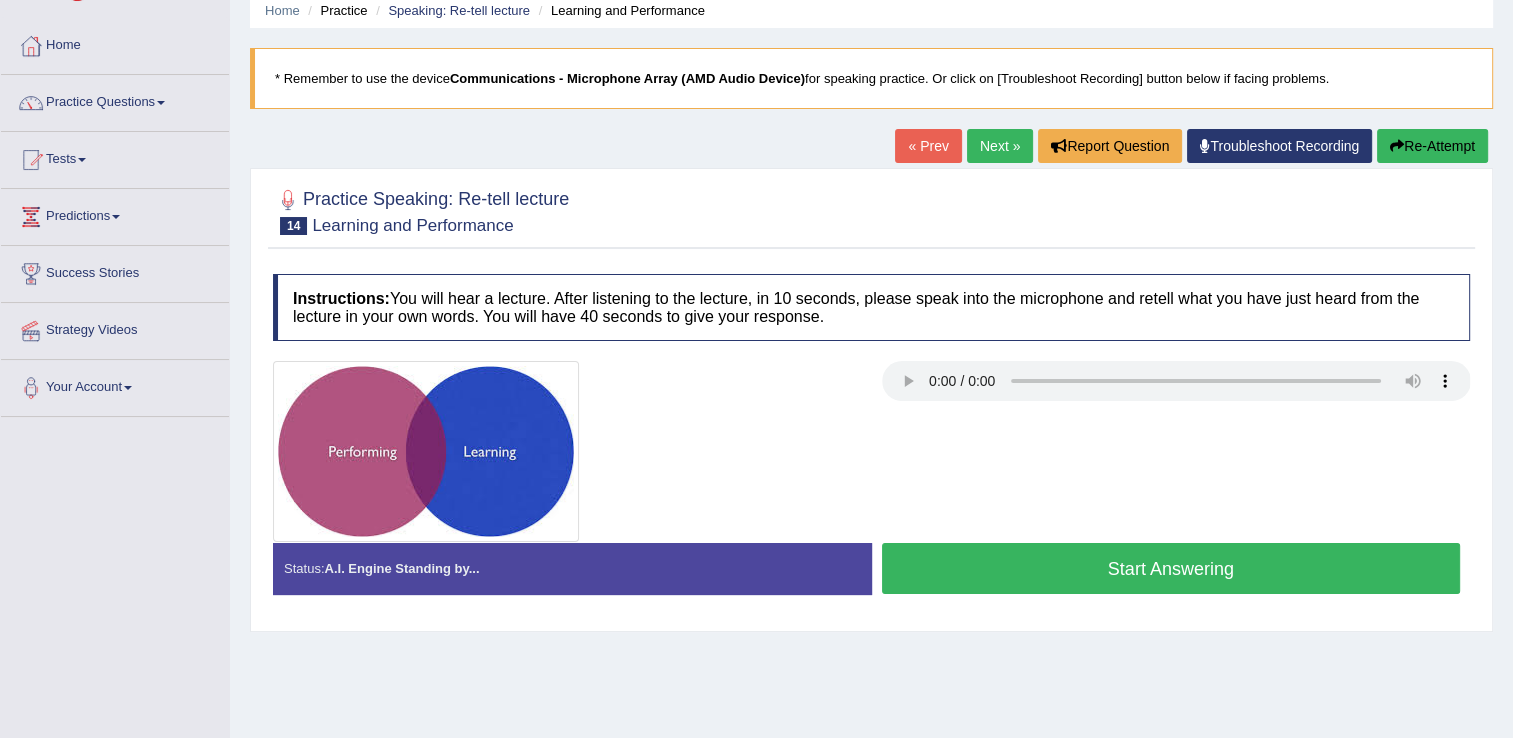 click on "Start Answering" at bounding box center (1171, 568) 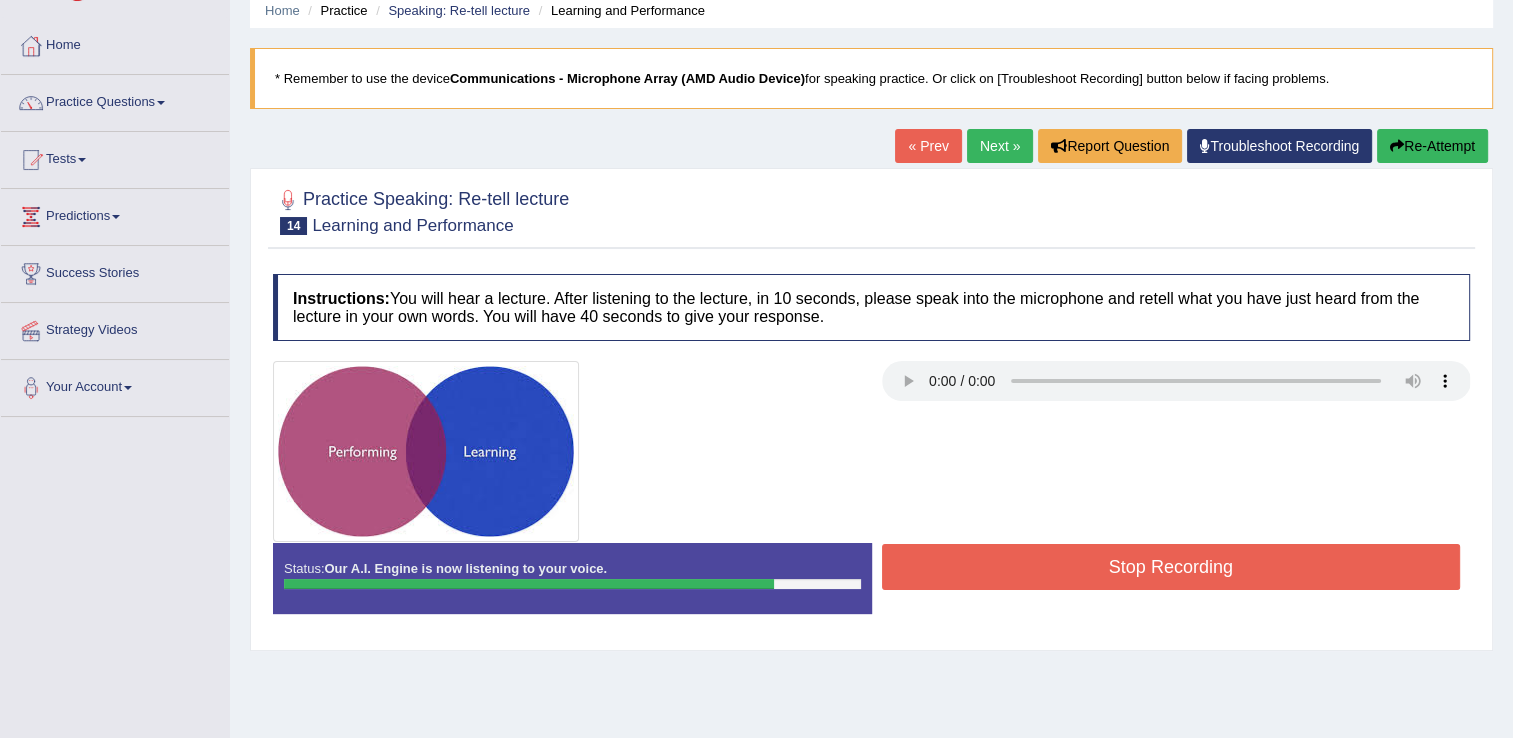 click on "Stop Recording" at bounding box center (1171, 567) 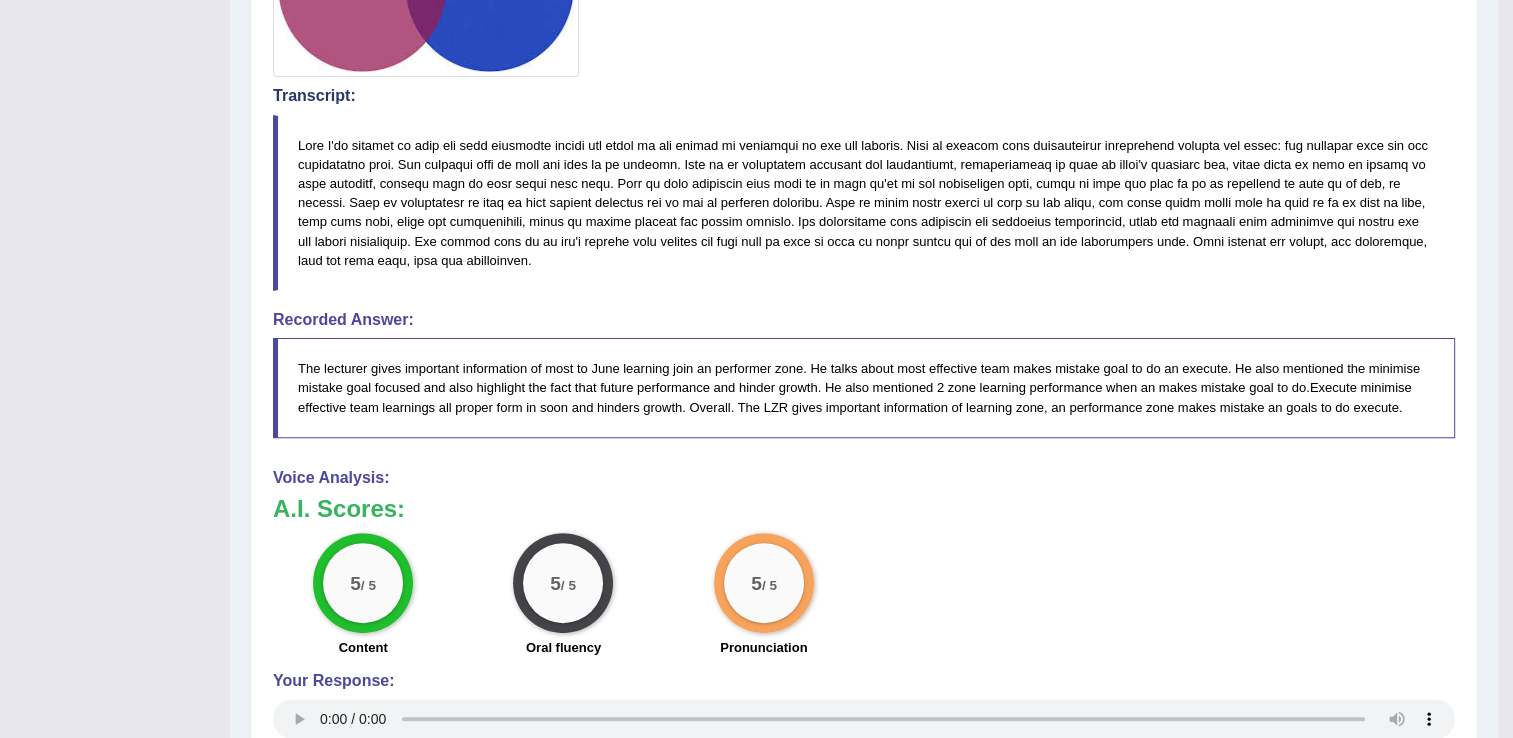 scroll, scrollTop: 549, scrollLeft: 0, axis: vertical 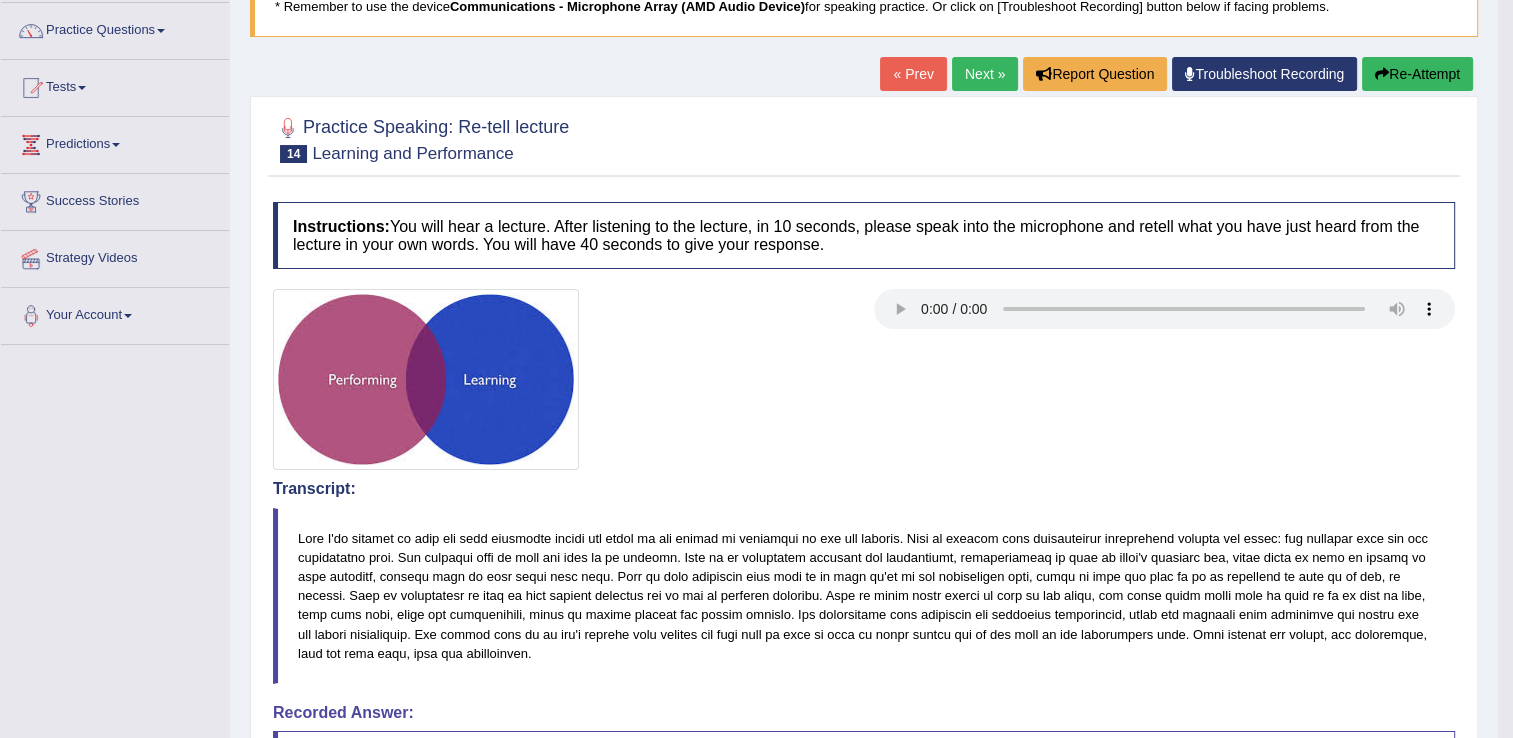 click on "Next »" at bounding box center (985, 74) 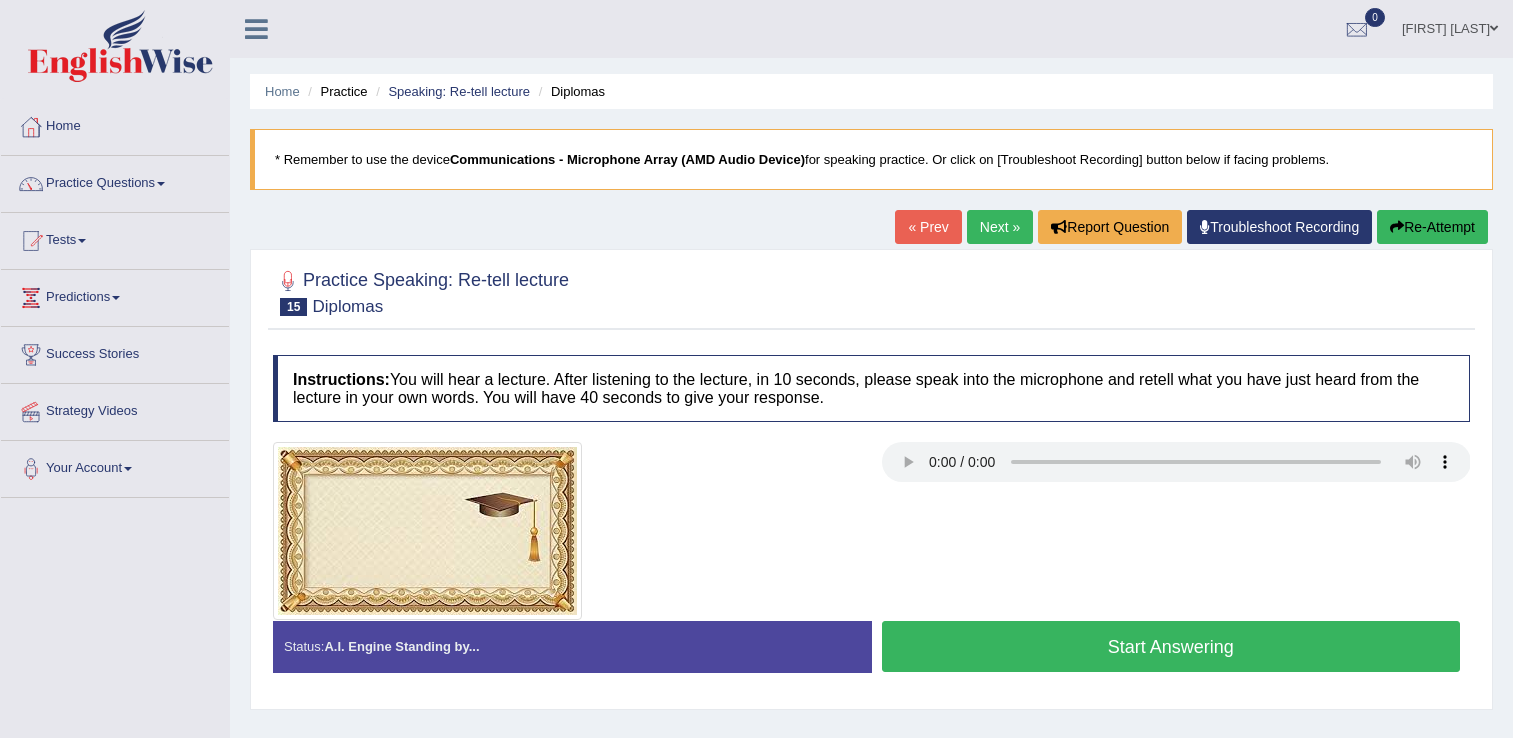 scroll, scrollTop: 0, scrollLeft: 0, axis: both 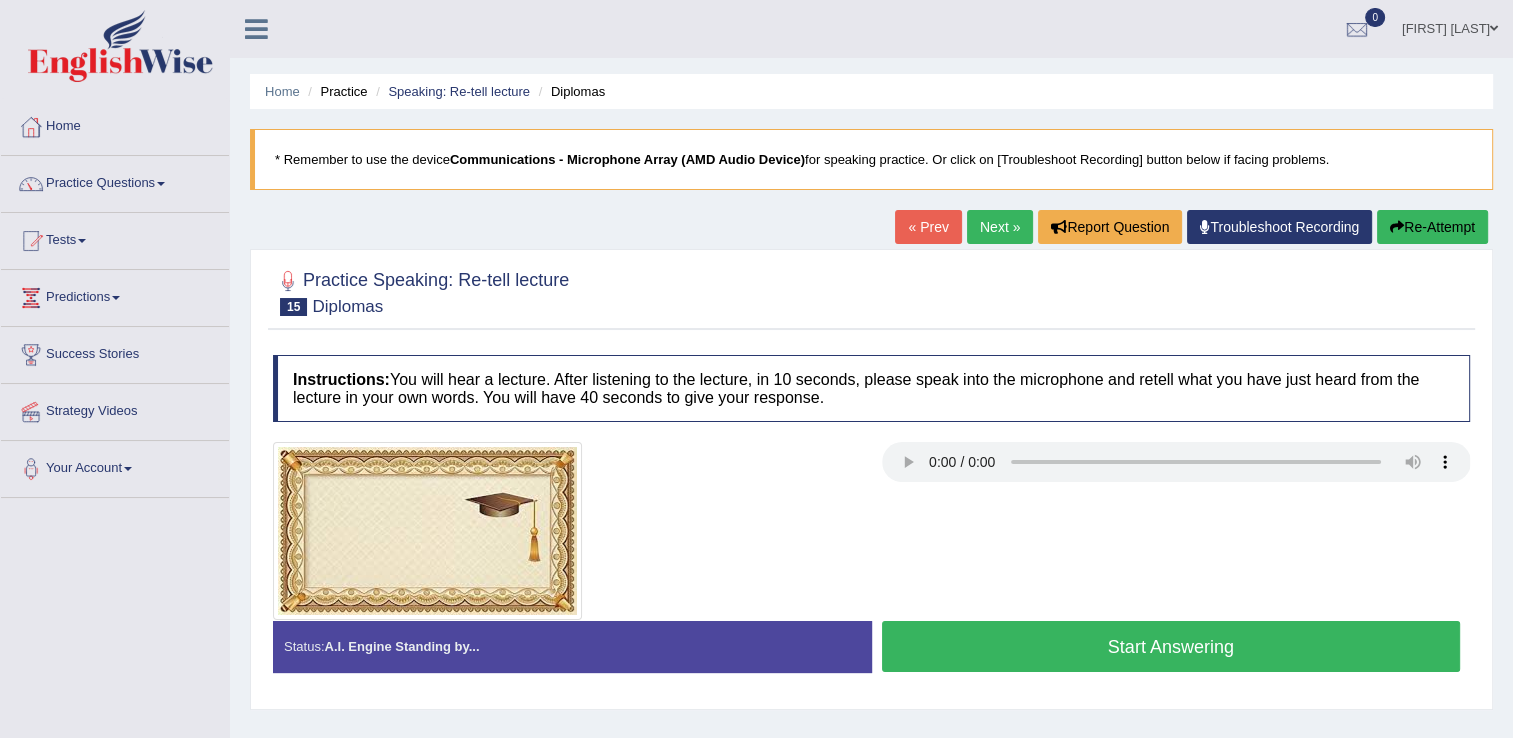 click on "Start Answering" at bounding box center [1171, 646] 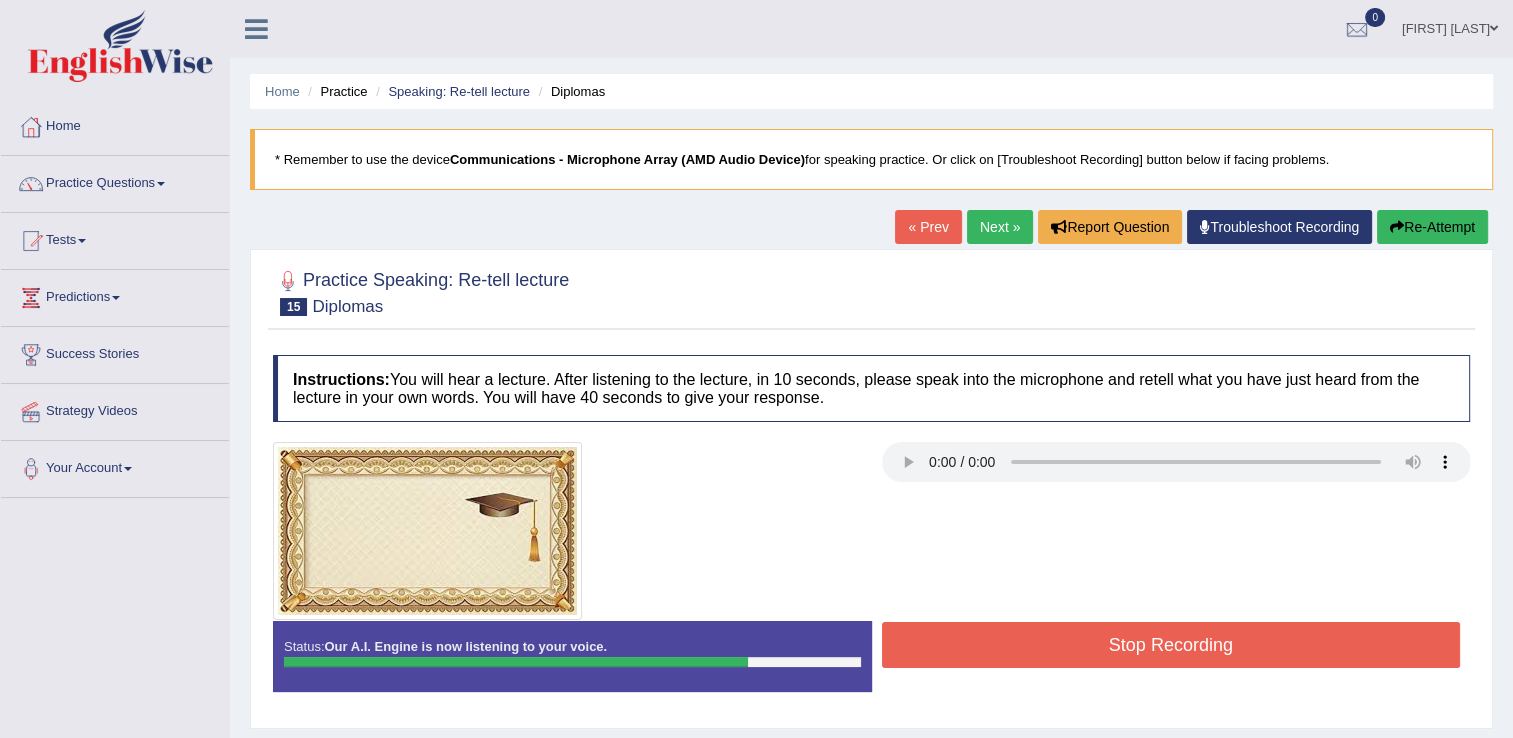 click on "Stop Recording" at bounding box center (1171, 645) 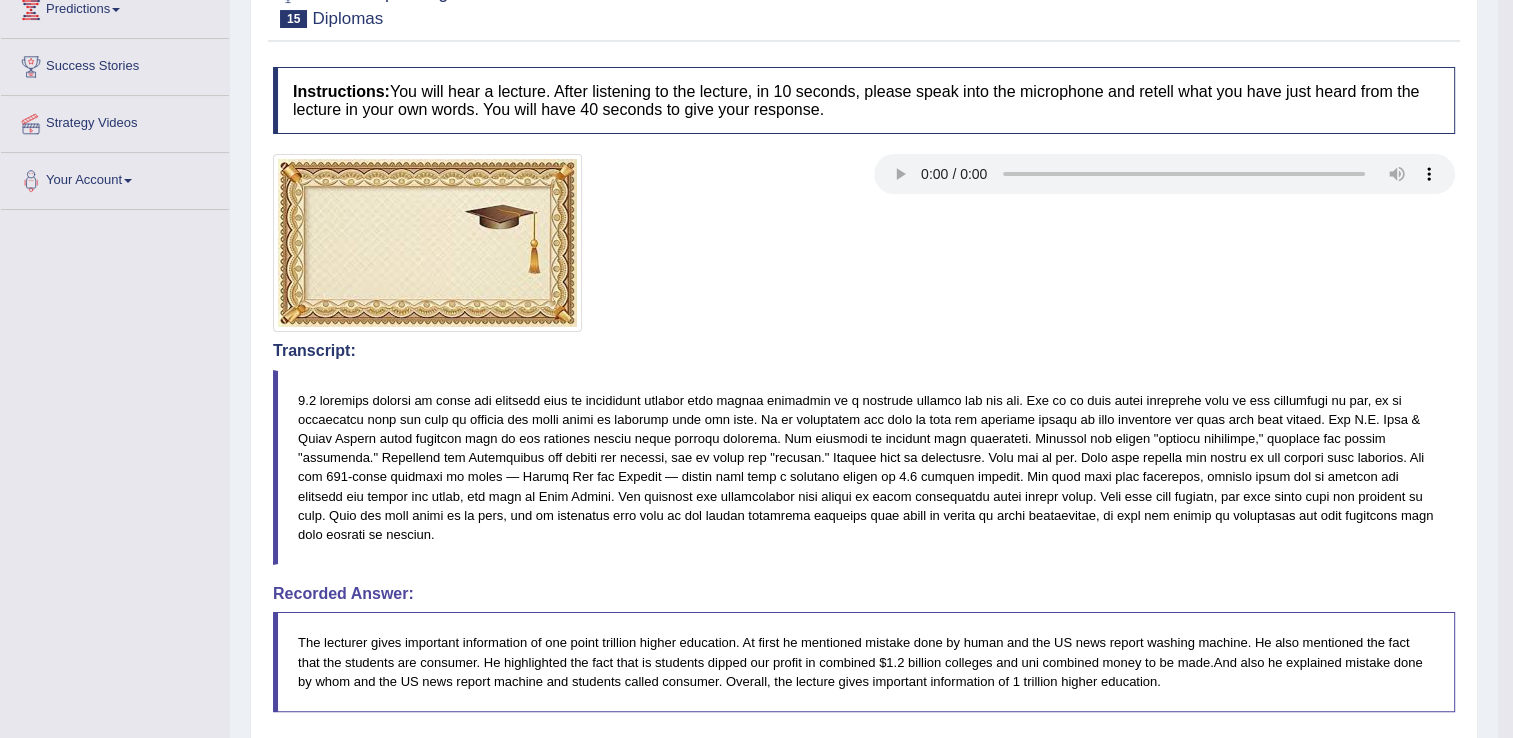 scroll, scrollTop: 299, scrollLeft: 0, axis: vertical 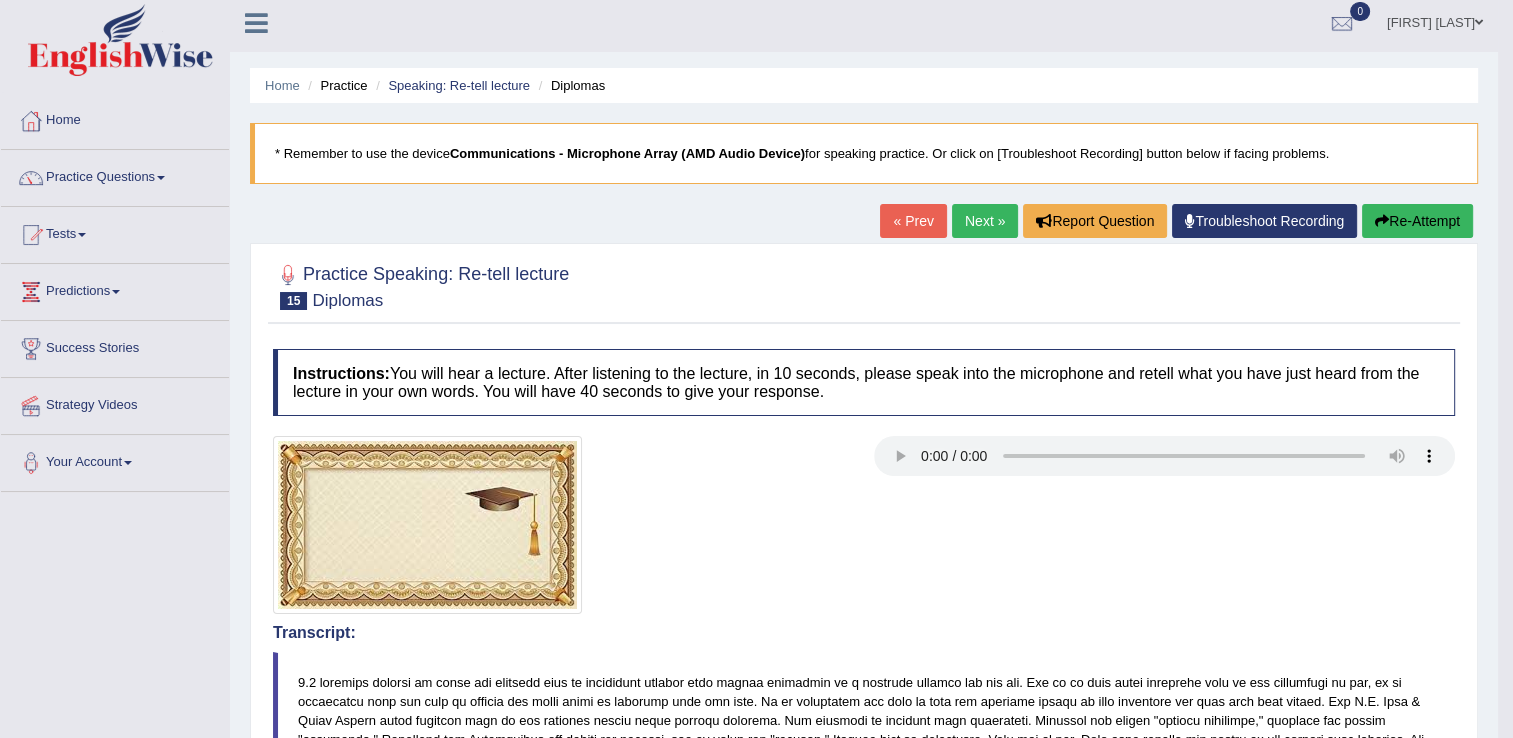 click on "Next »" at bounding box center [985, 221] 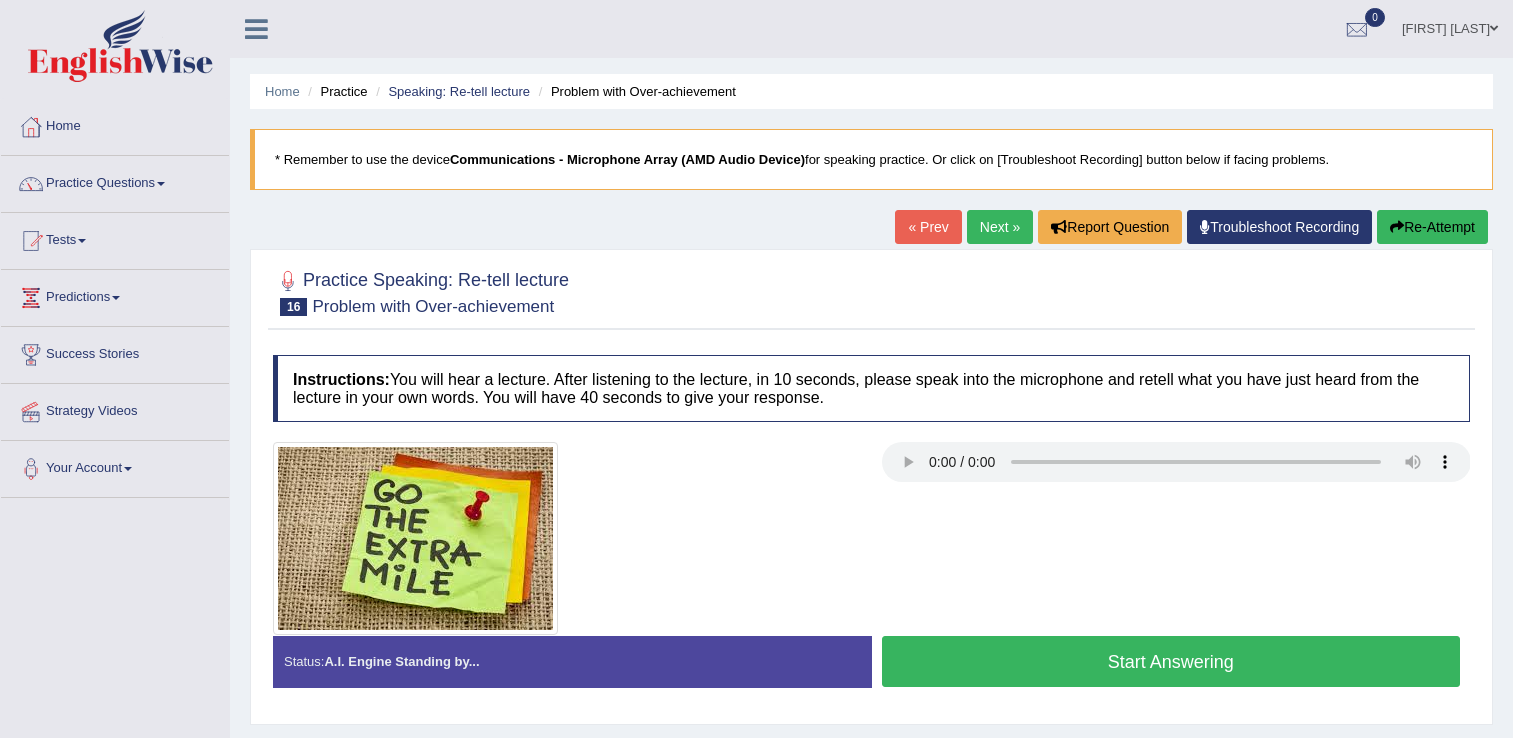 scroll, scrollTop: 0, scrollLeft: 0, axis: both 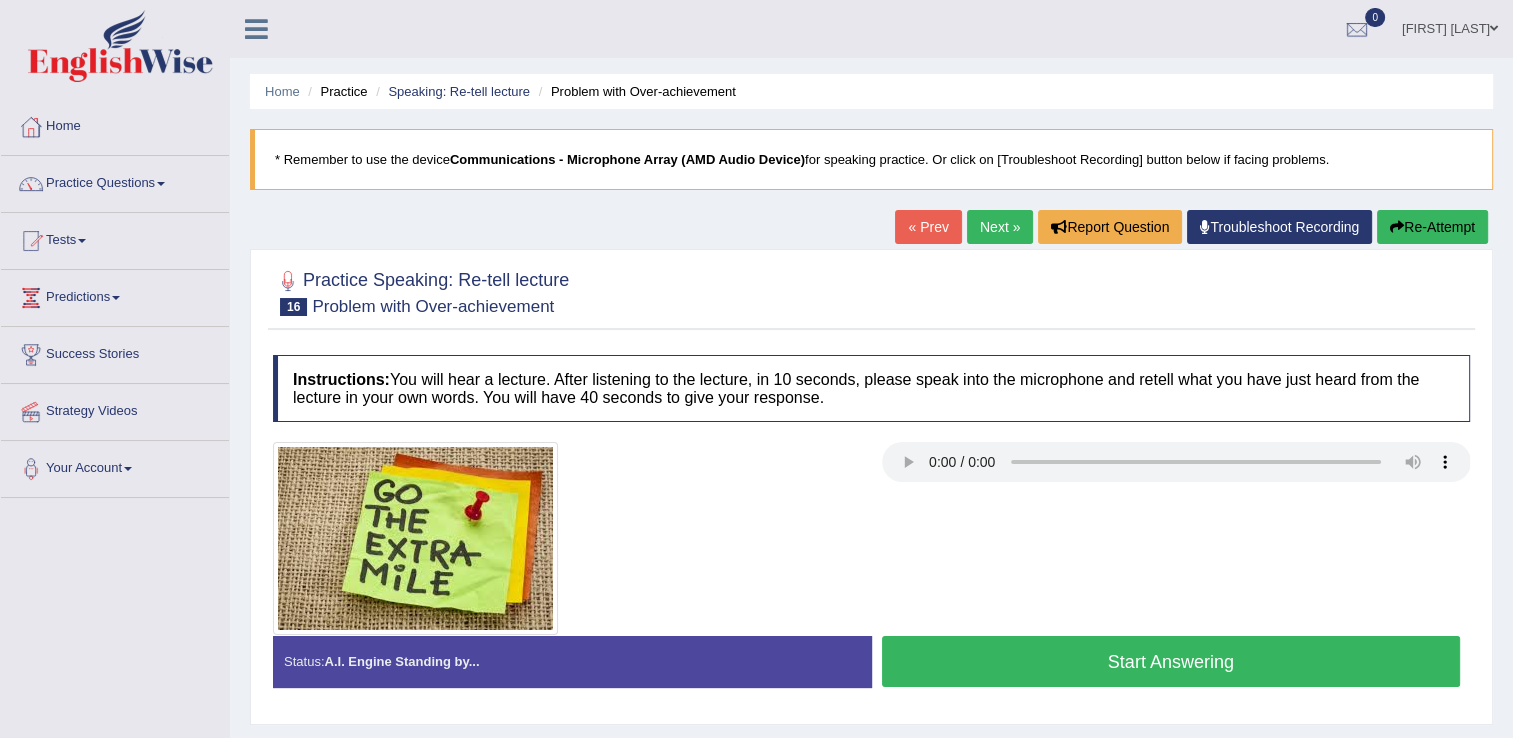 click on "Start Answering" at bounding box center (1171, 661) 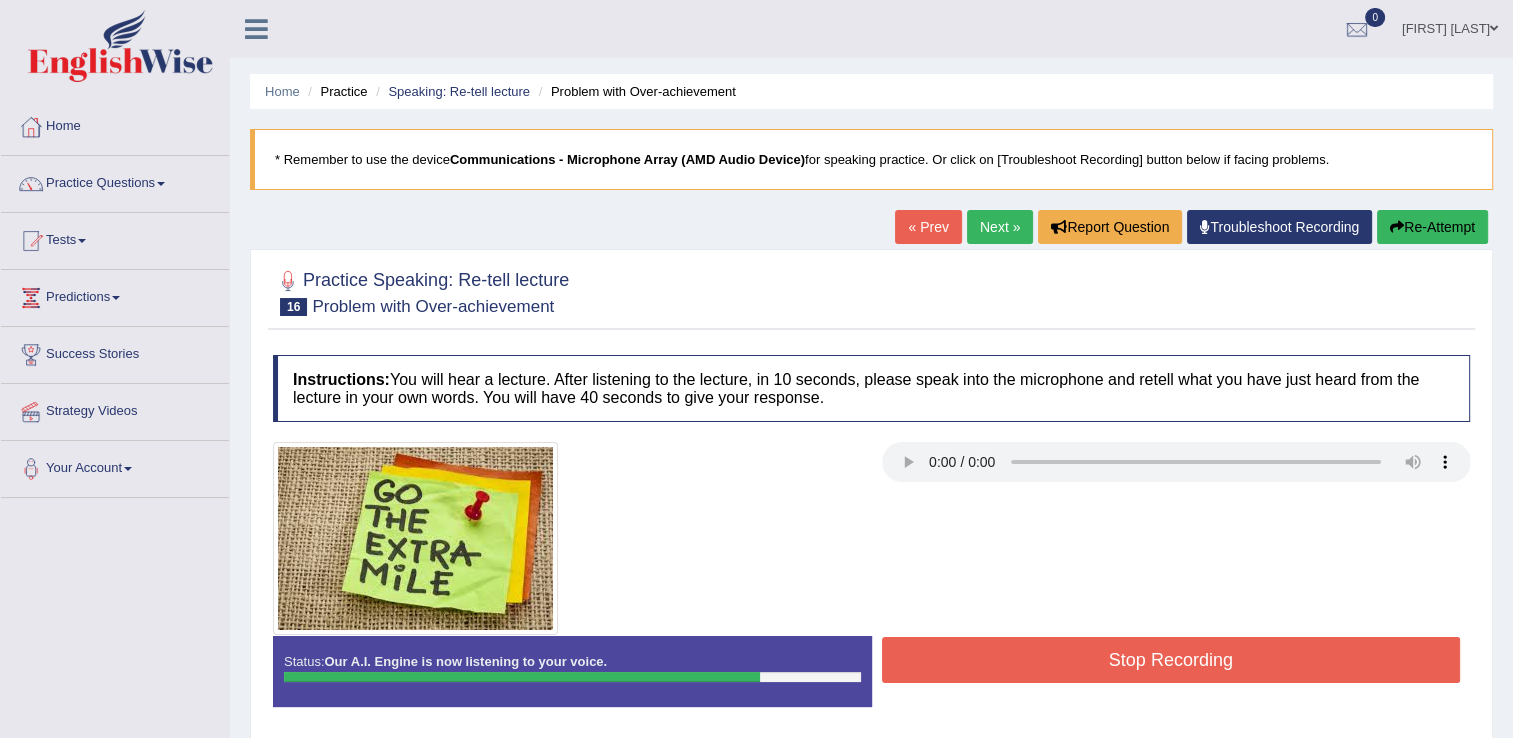 click on "Stop Recording" at bounding box center [1171, 660] 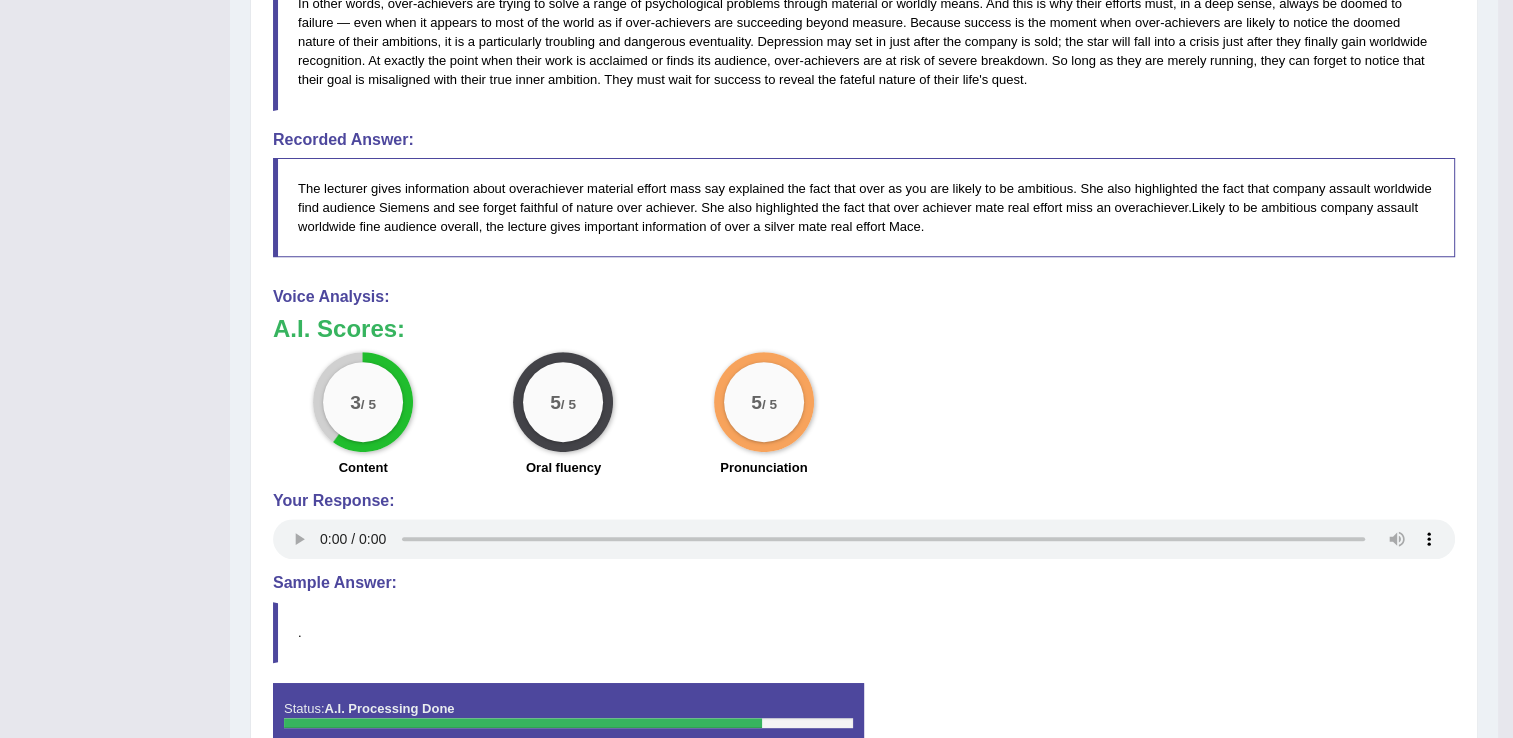 scroll, scrollTop: 692, scrollLeft: 0, axis: vertical 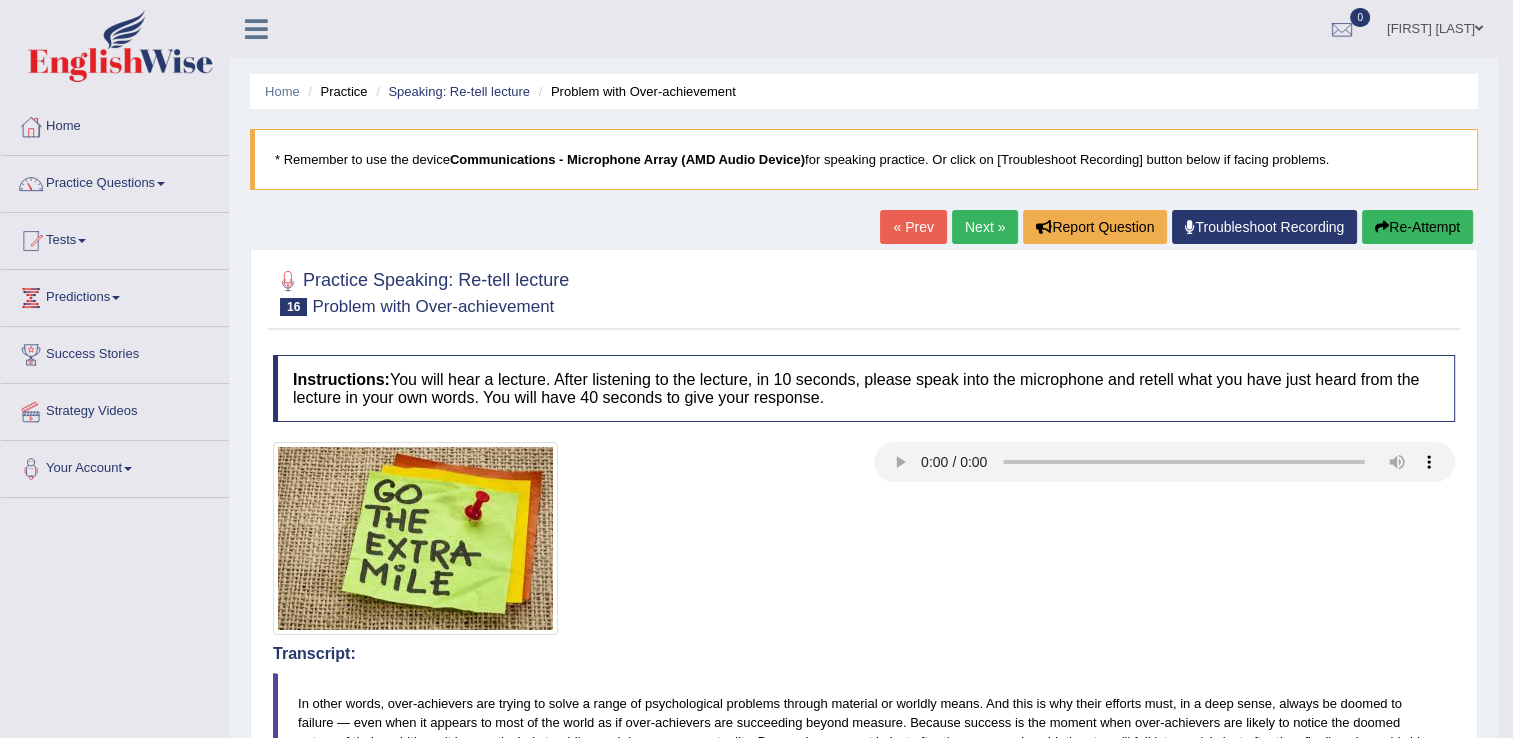 click on "Next »" at bounding box center [985, 227] 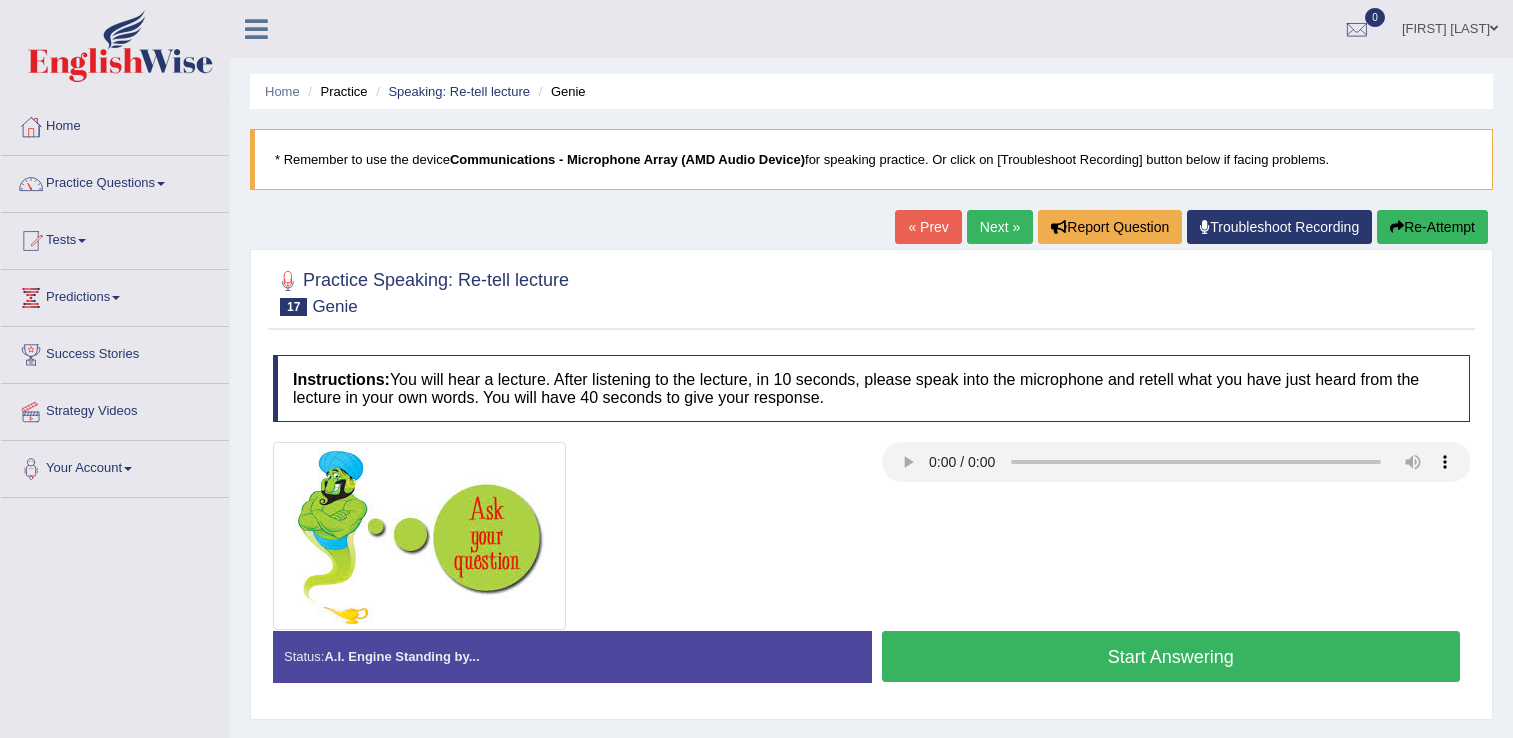 scroll, scrollTop: 0, scrollLeft: 0, axis: both 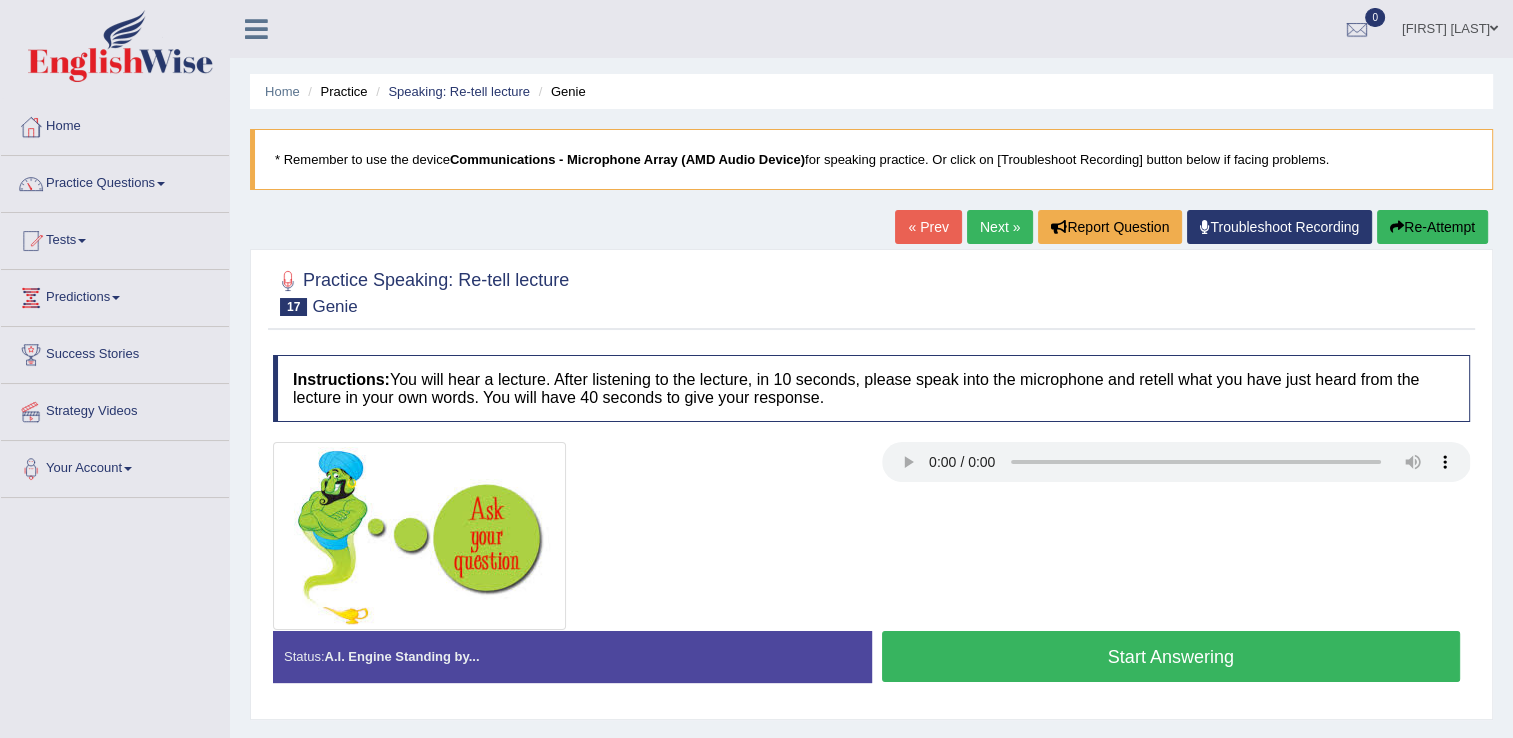 click on "Start Answering" at bounding box center (1171, 656) 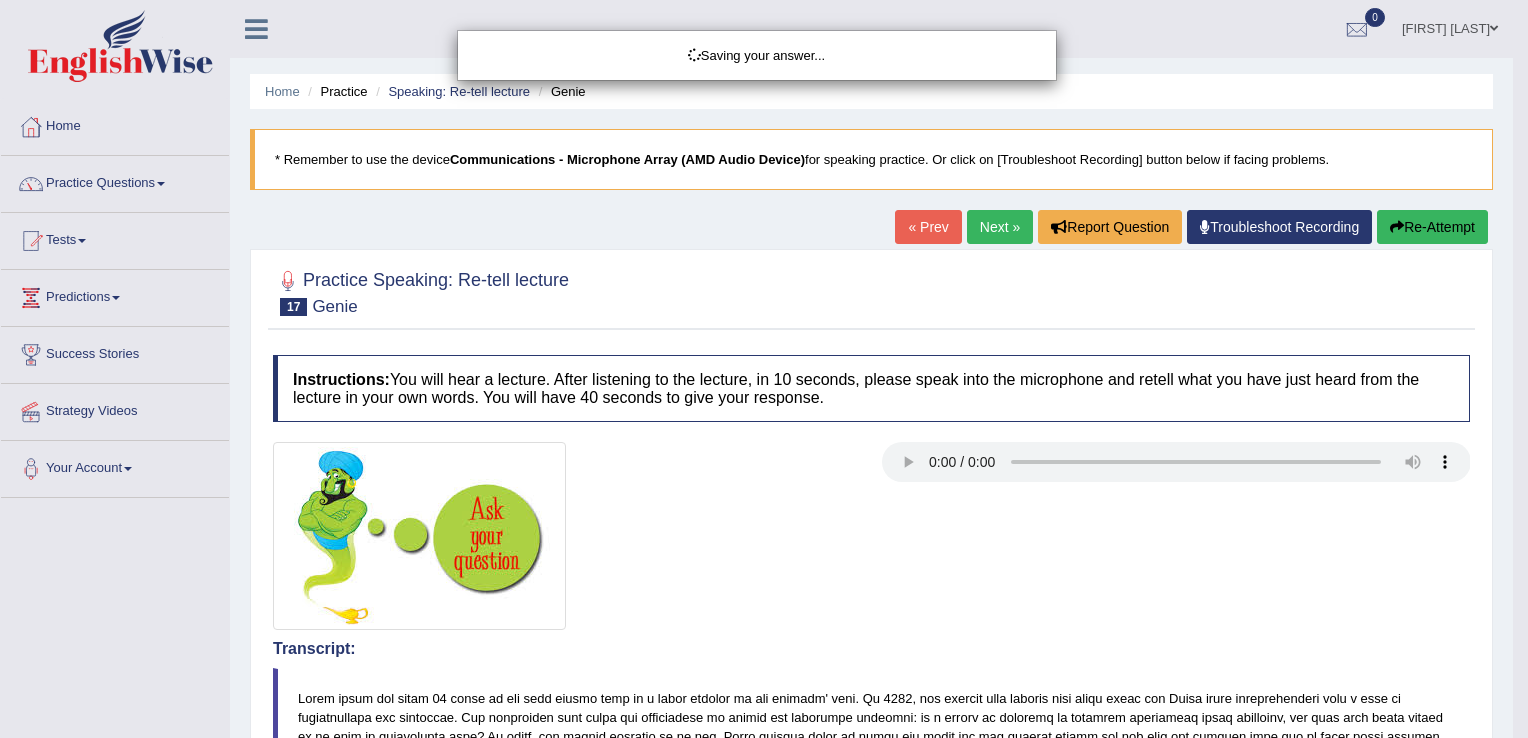click on "Saving your answer..." at bounding box center [764, 369] 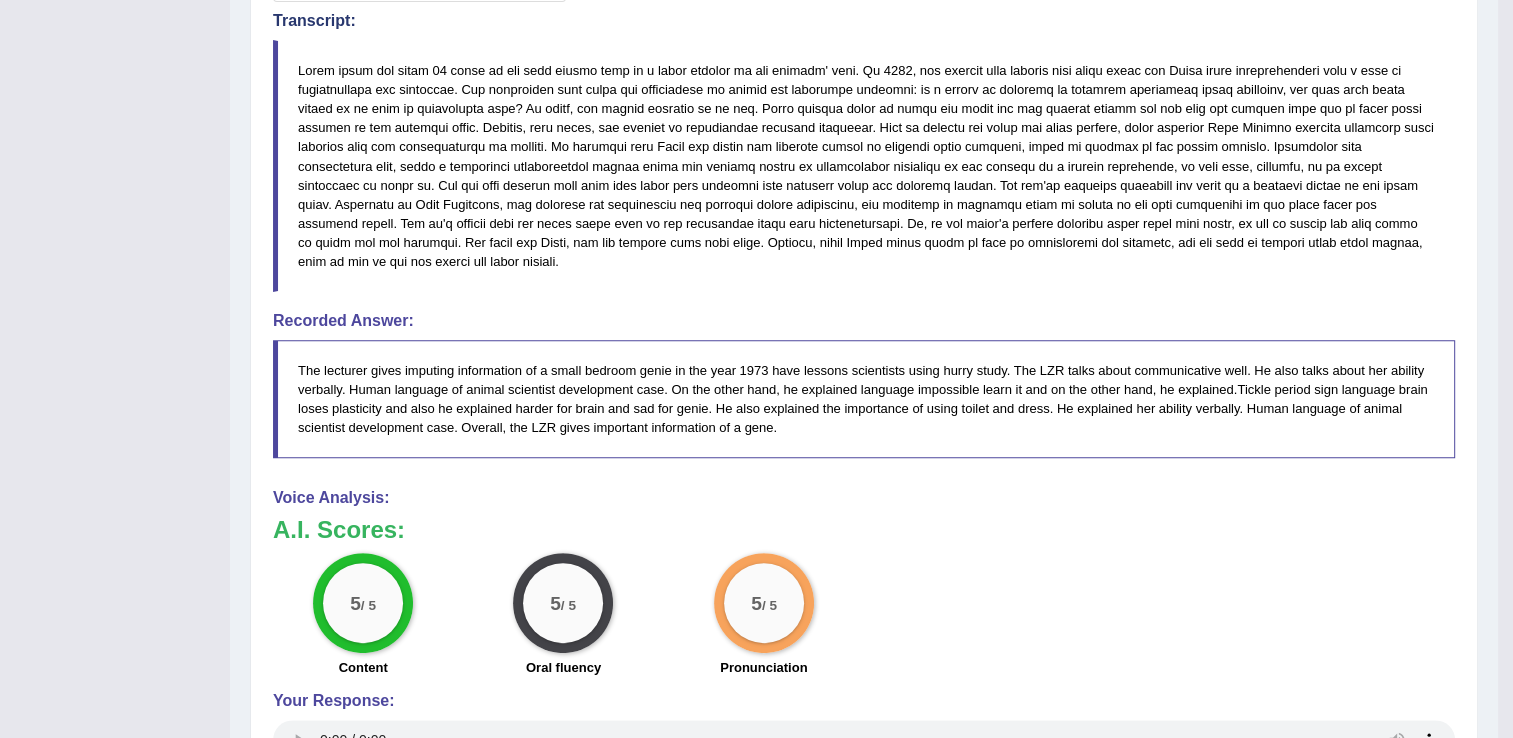 scroll, scrollTop: 625, scrollLeft: 0, axis: vertical 